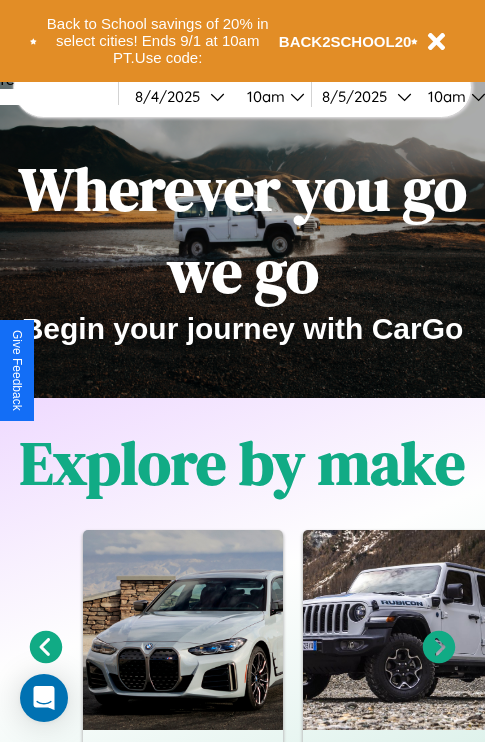 scroll, scrollTop: 308, scrollLeft: 0, axis: vertical 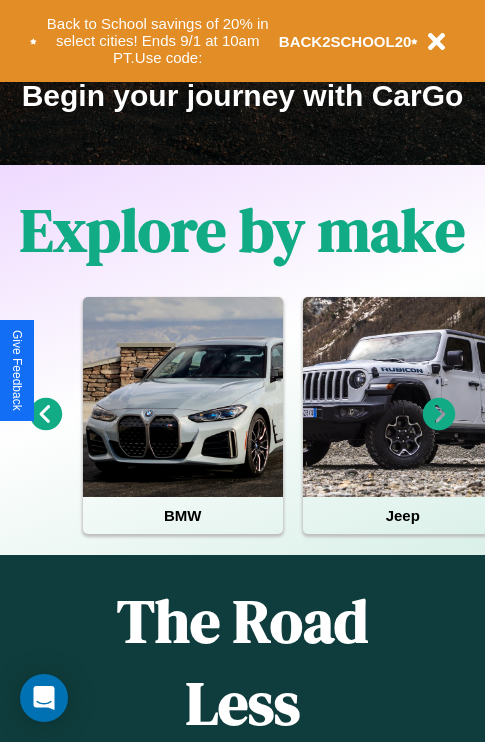 click 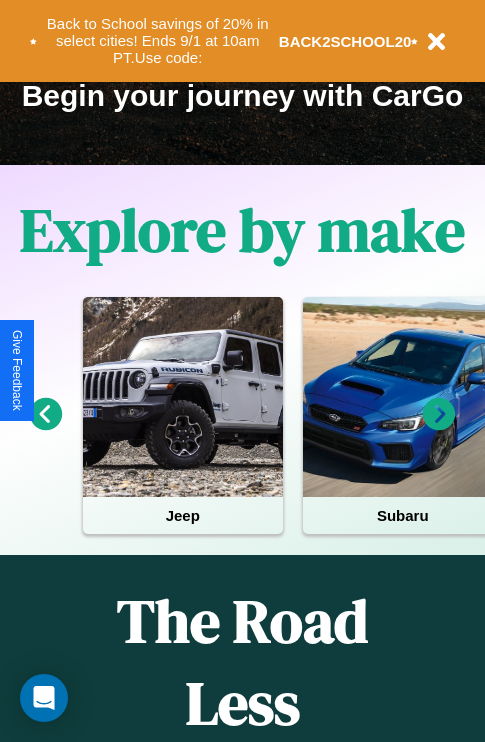 click 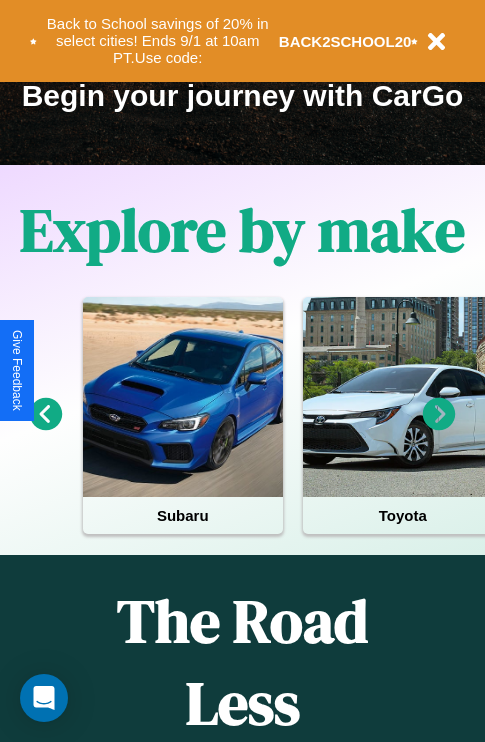 click 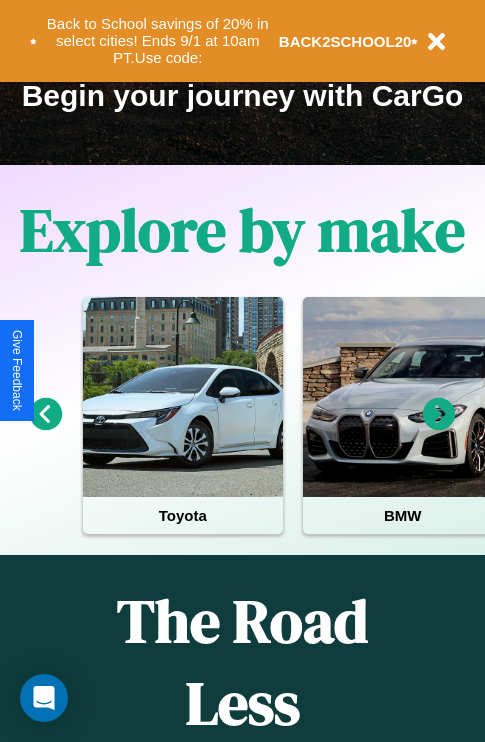 click 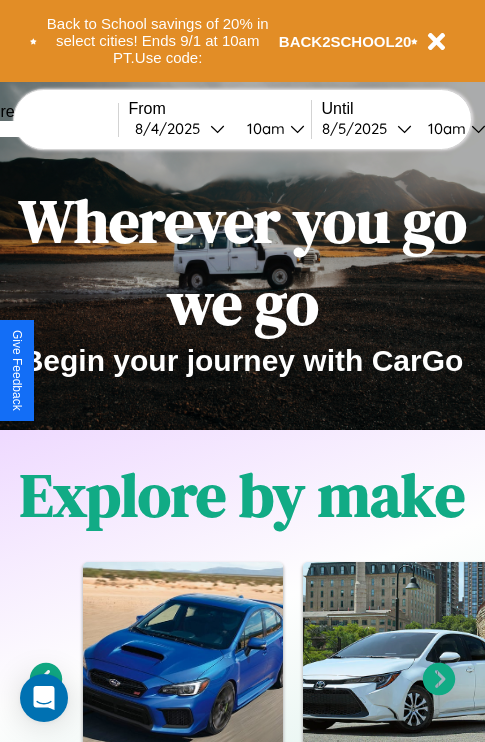 scroll, scrollTop: 0, scrollLeft: 0, axis: both 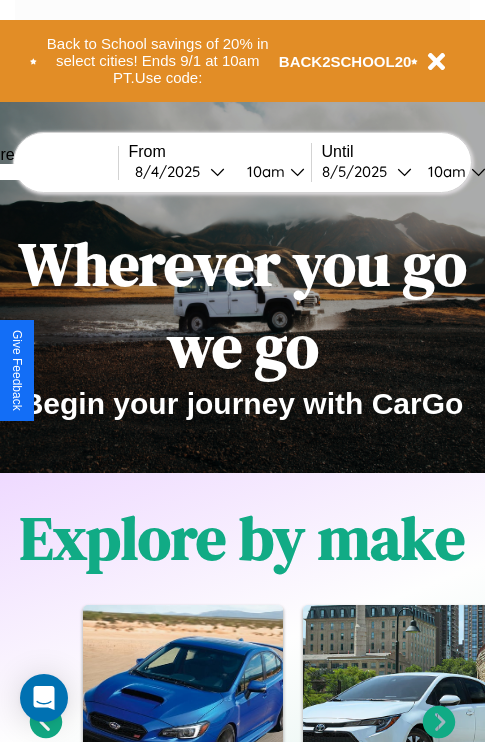 click at bounding box center [43, 172] 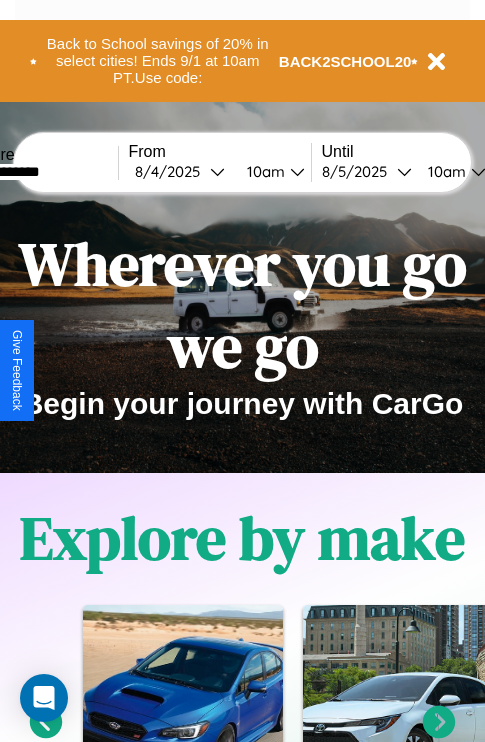type on "**********" 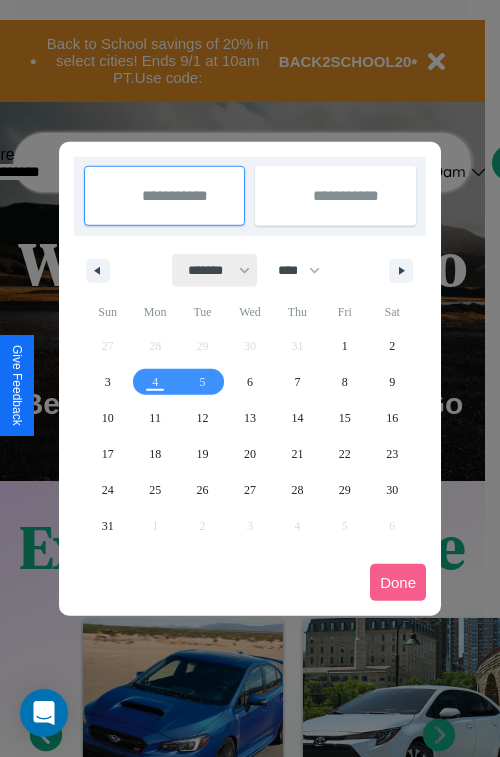 click on "******* ******** ***** ***** *** **** **** ****** ********* ******* ******** ********" at bounding box center (215, 270) 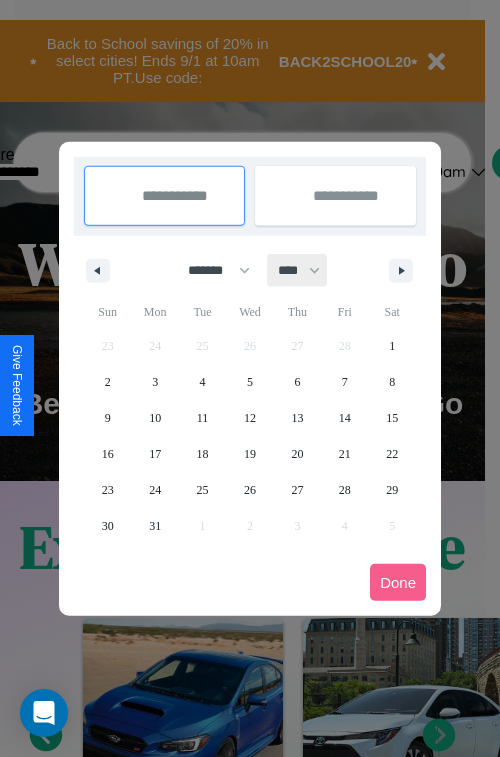 click on "**** **** **** **** **** **** **** **** **** **** **** **** **** **** **** **** **** **** **** **** **** **** **** **** **** **** **** **** **** **** **** **** **** **** **** **** **** **** **** **** **** **** **** **** **** **** **** **** **** **** **** **** **** **** **** **** **** **** **** **** **** **** **** **** **** **** **** **** **** **** **** **** **** **** **** **** **** **** **** **** **** **** **** **** **** **** **** **** **** **** **** **** **** **** **** **** **** **** **** **** **** **** **** **** **** **** **** **** **** **** **** **** **** **** **** **** **** **** **** **** ****" at bounding box center [298, 270] 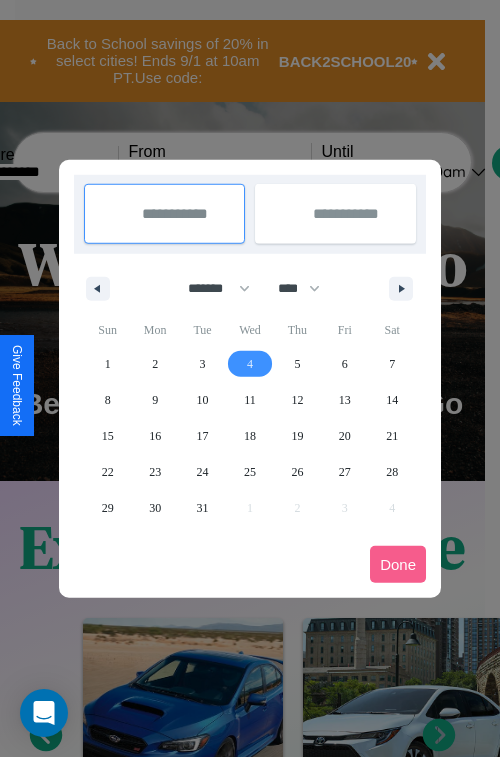 click on "4" at bounding box center (250, 364) 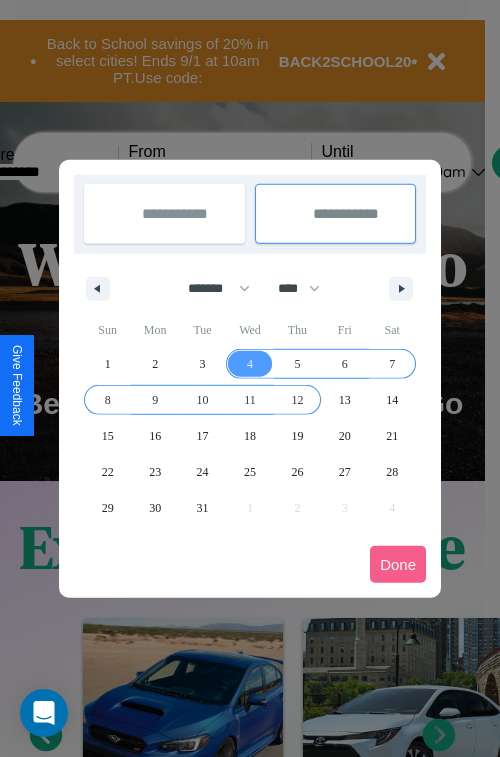 click on "12" at bounding box center (297, 400) 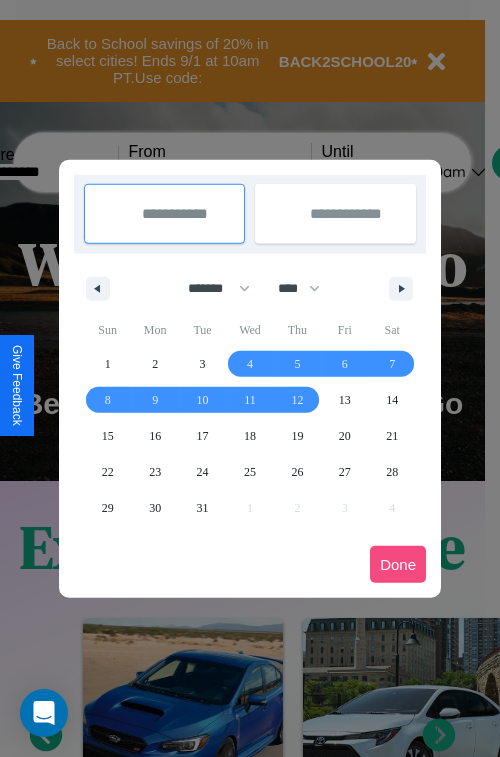 click on "Done" at bounding box center (398, 564) 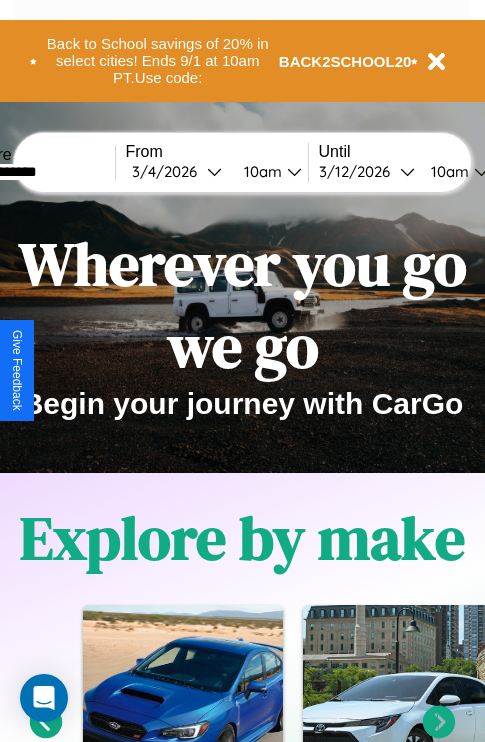 scroll, scrollTop: 0, scrollLeft: 71, axis: horizontal 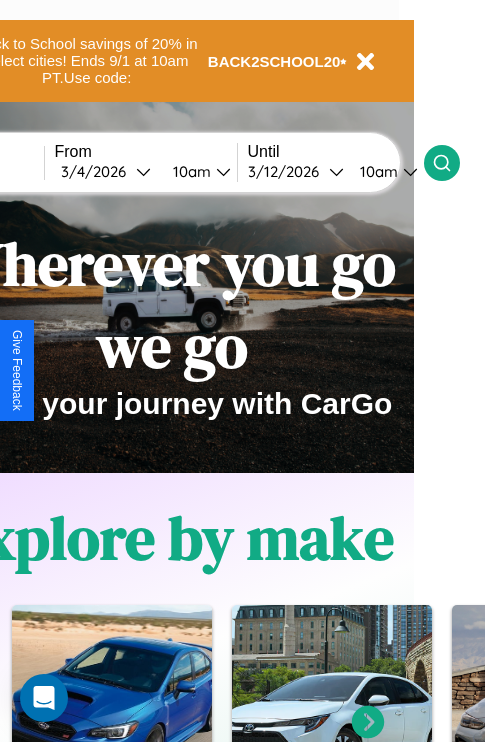 click 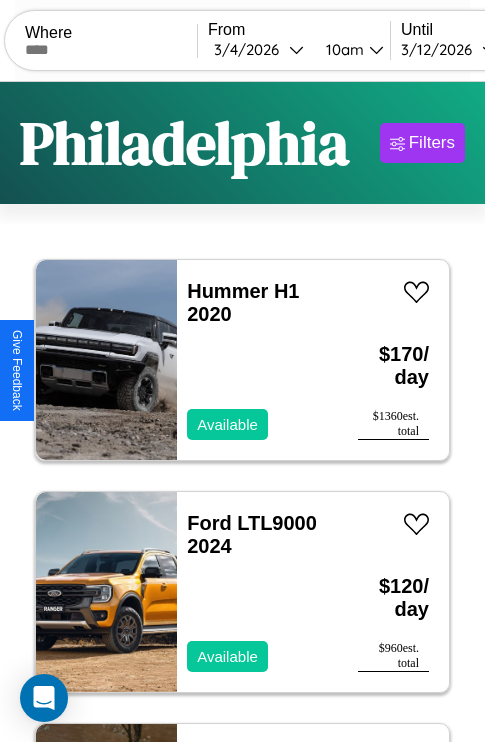 scroll, scrollTop: 94, scrollLeft: 0, axis: vertical 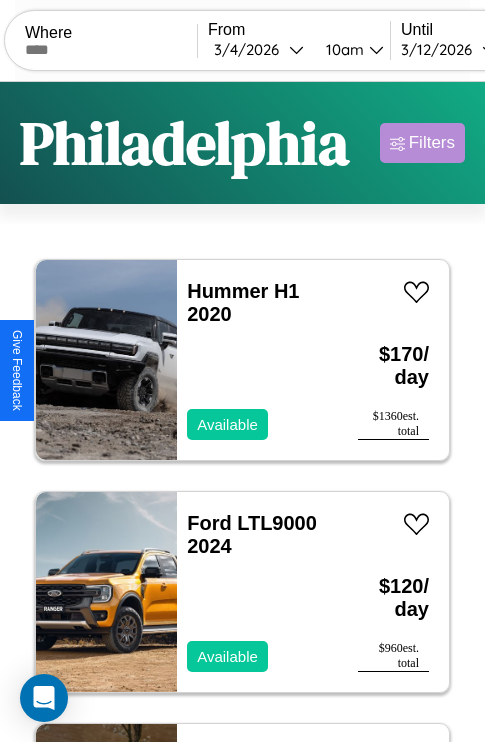 click on "Filters" at bounding box center [432, 143] 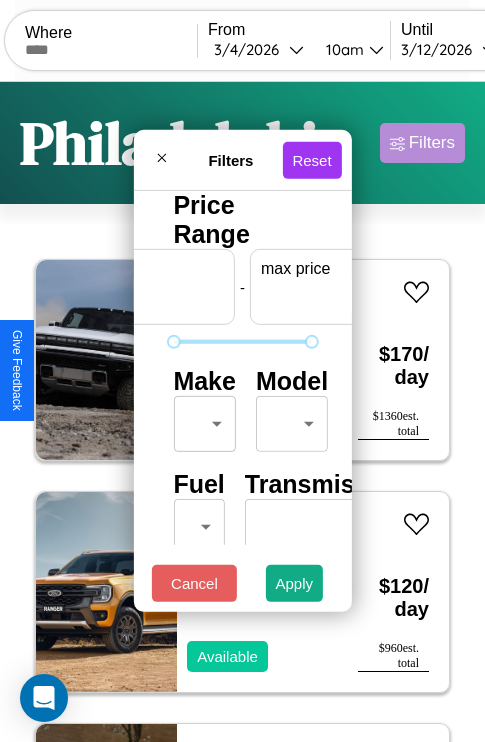 scroll, scrollTop: 0, scrollLeft: 124, axis: horizontal 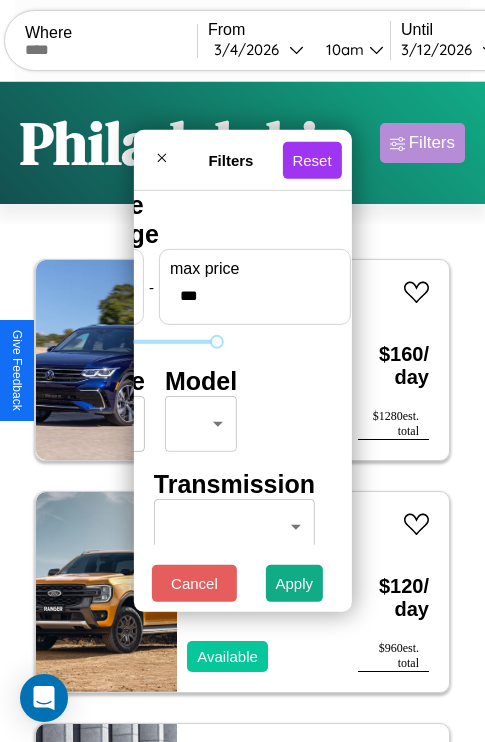 type on "***" 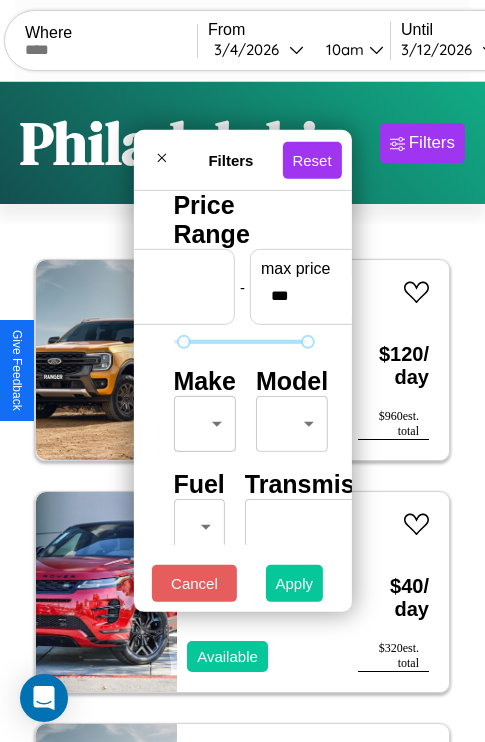 type on "**" 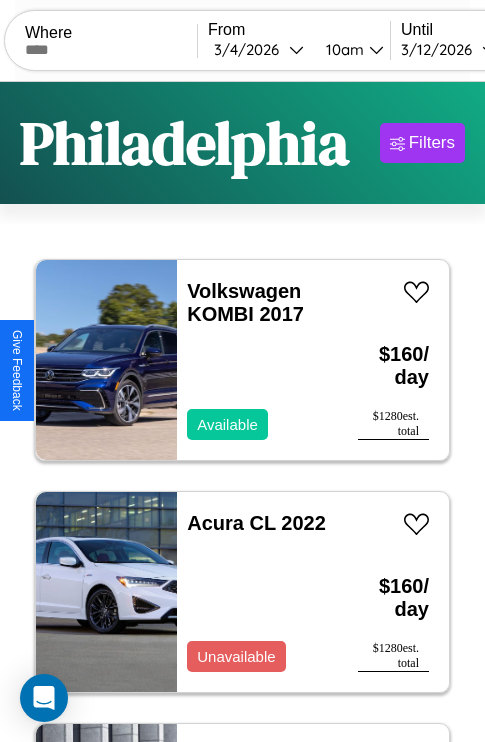 scroll, scrollTop: 79, scrollLeft: 0, axis: vertical 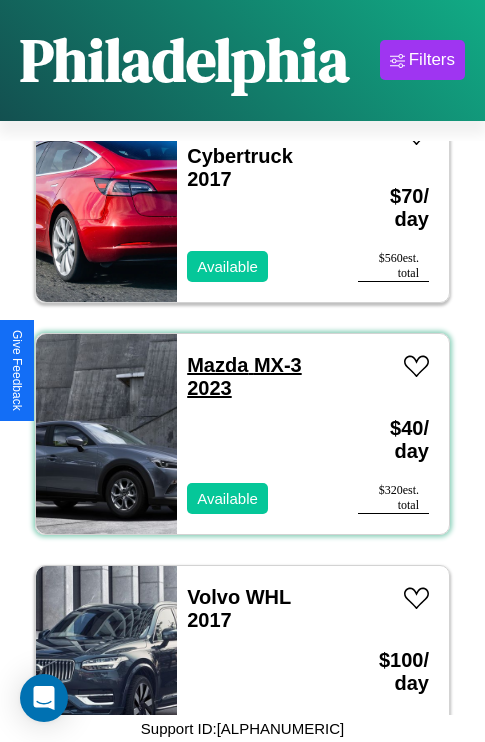 click on "Mazda   MX-3   2023" at bounding box center [244, 376] 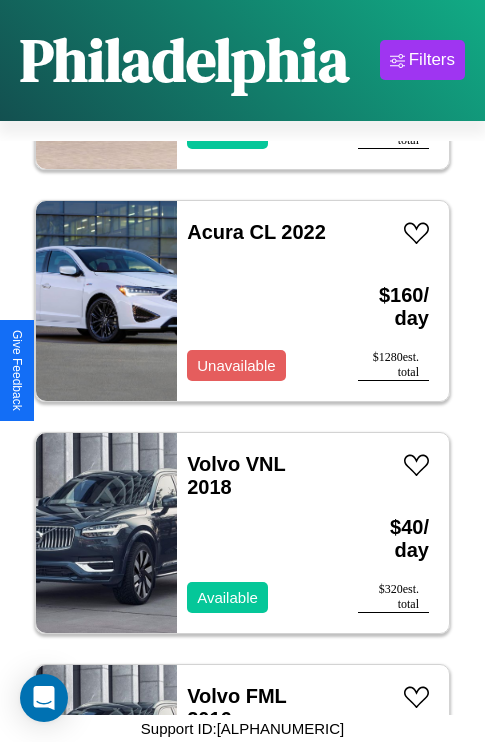 scroll, scrollTop: 75, scrollLeft: 0, axis: vertical 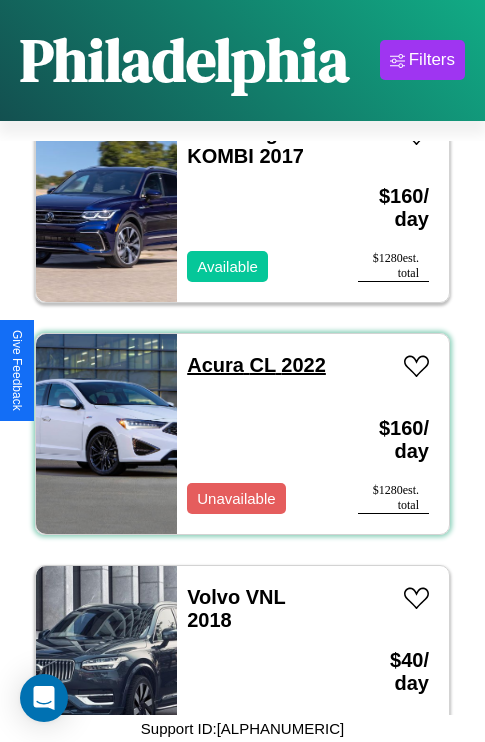 click on "Acura   CL   2022" at bounding box center (256, 365) 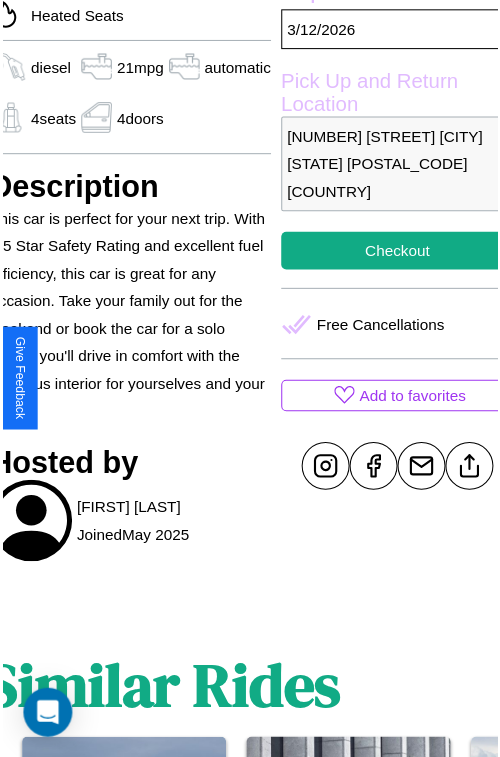 scroll, scrollTop: 666, scrollLeft: 88, axis: both 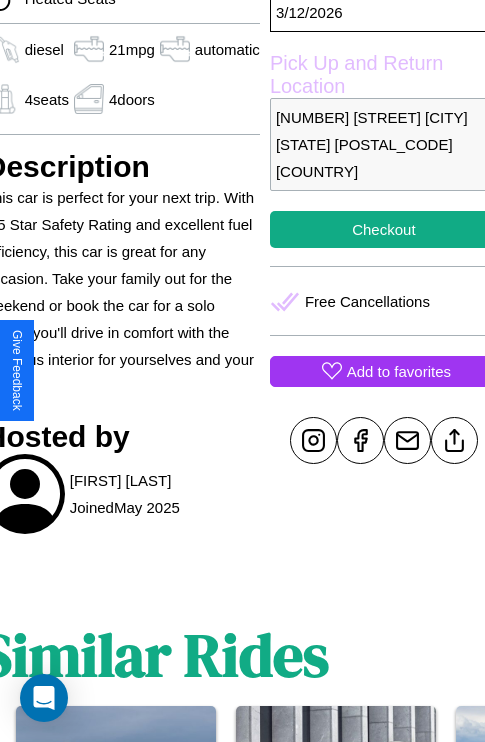 click on "Add to favorites" at bounding box center (399, 371) 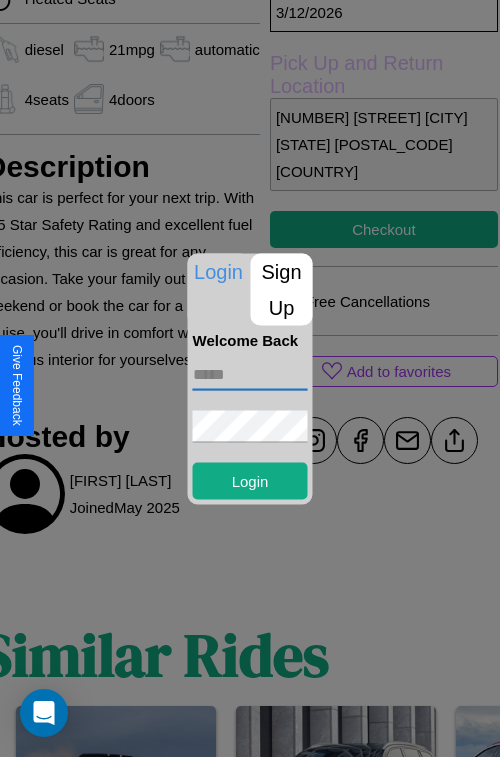 click at bounding box center (250, 374) 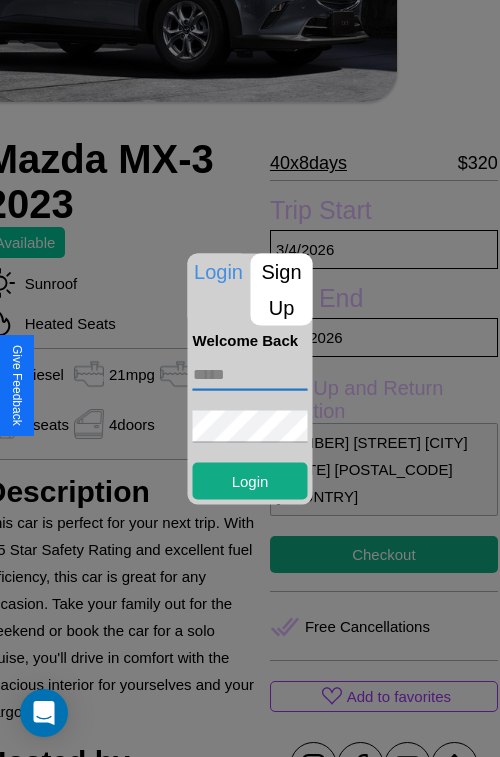 scroll, scrollTop: 126, scrollLeft: 88, axis: both 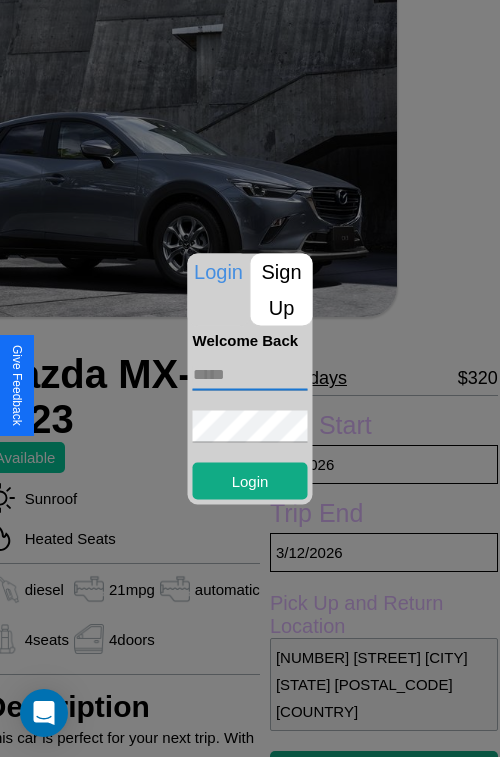 click at bounding box center (250, 374) 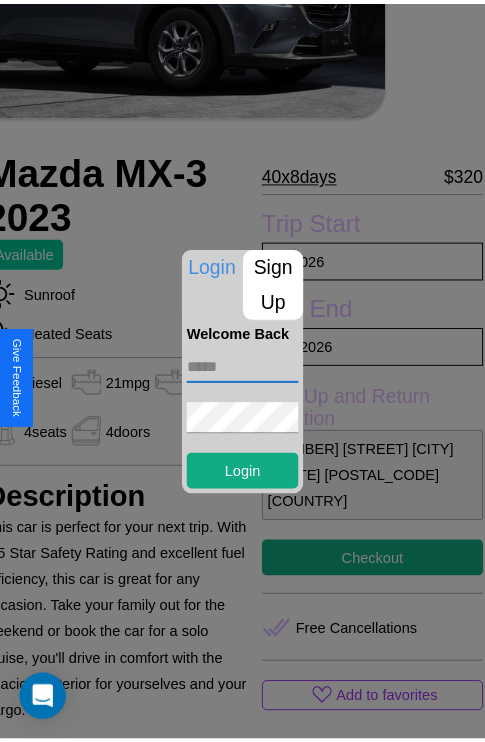 scroll, scrollTop: 517, scrollLeft: 88, axis: both 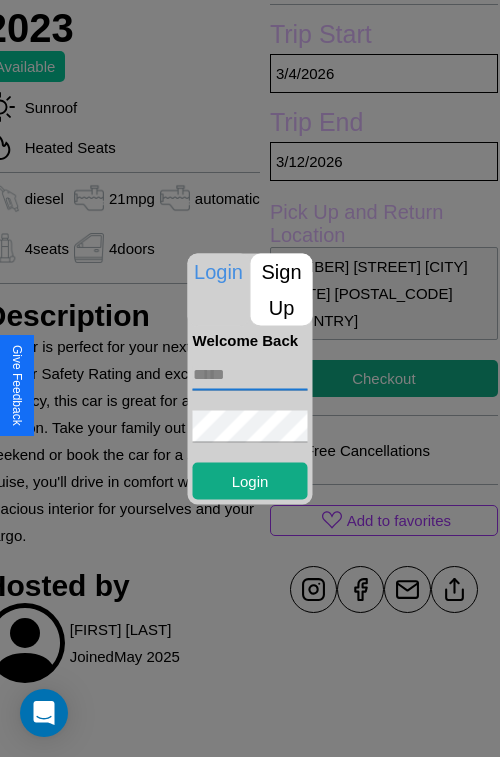 click at bounding box center [250, 378] 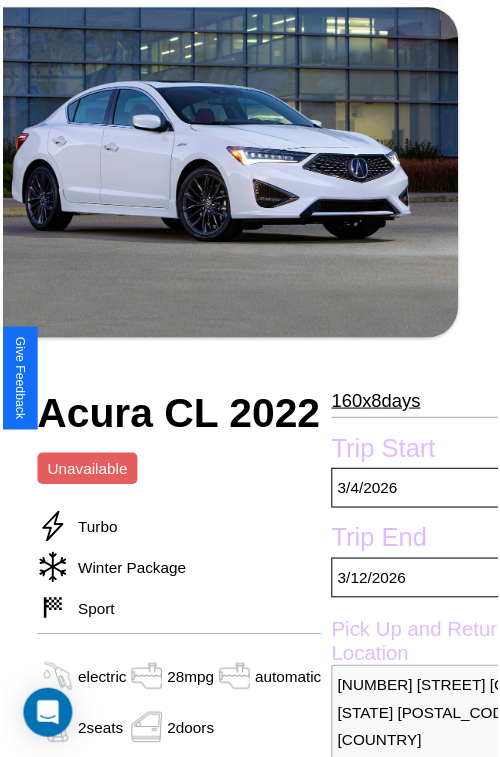 scroll, scrollTop: 181, scrollLeft: 96, axis: both 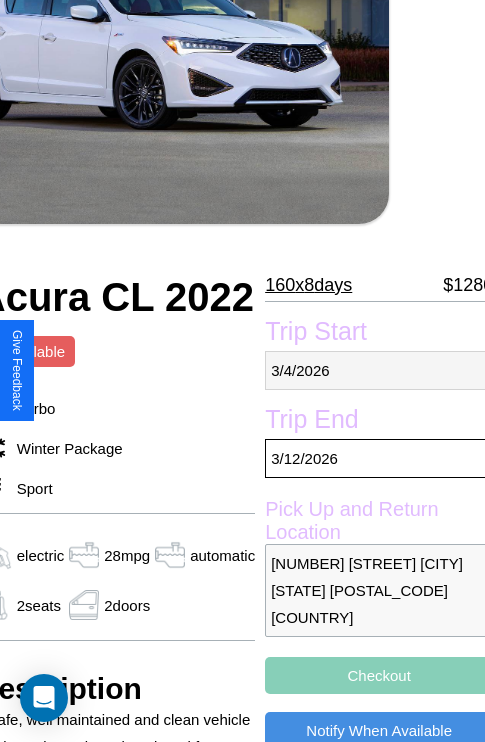 click on "3 / 4 / 2026" at bounding box center (379, 370) 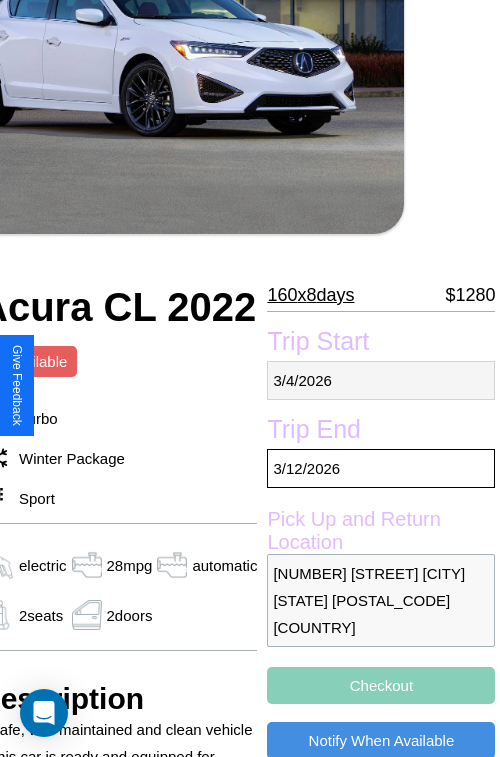select on "*" 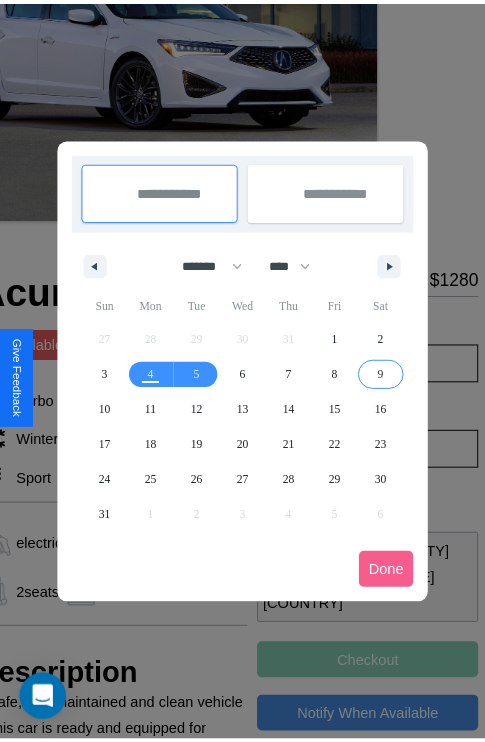 scroll, scrollTop: 0, scrollLeft: 96, axis: horizontal 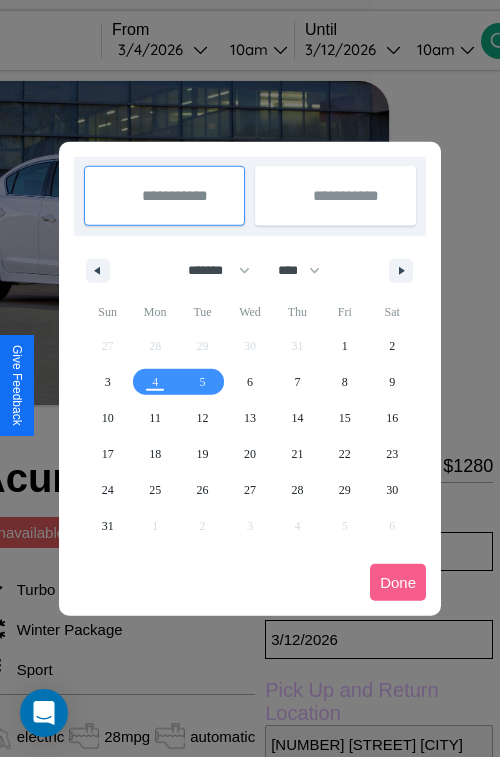 click at bounding box center [250, 378] 